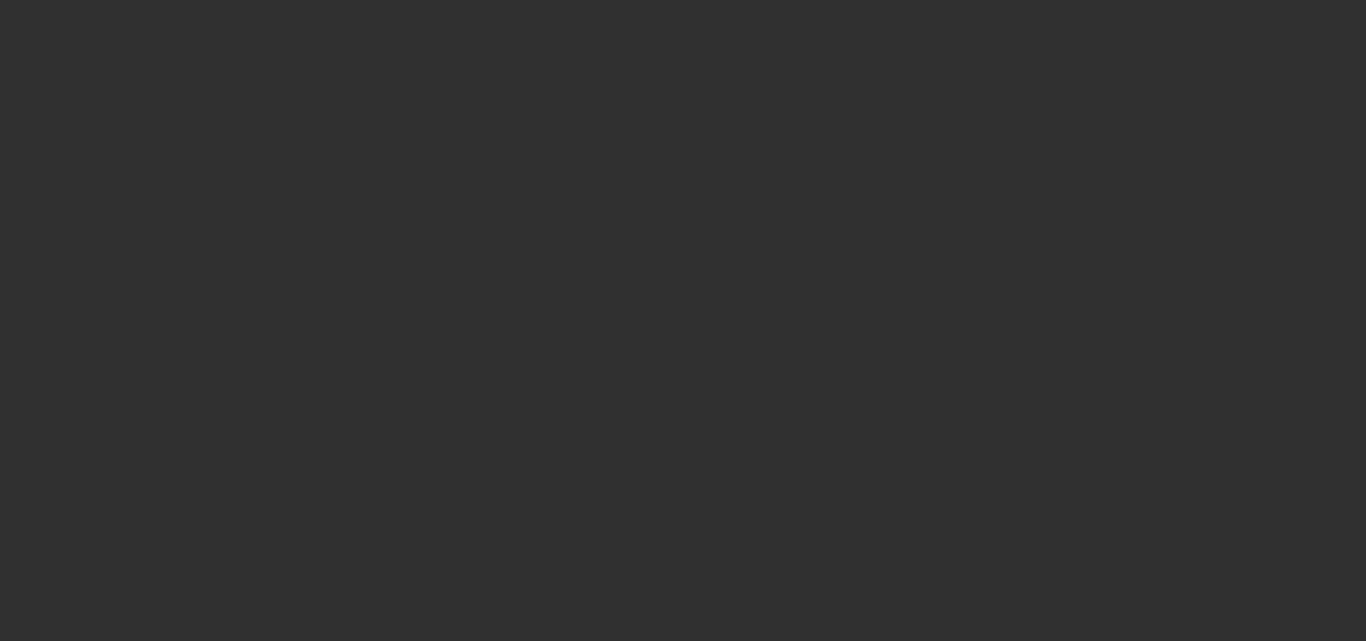 scroll, scrollTop: 0, scrollLeft: 0, axis: both 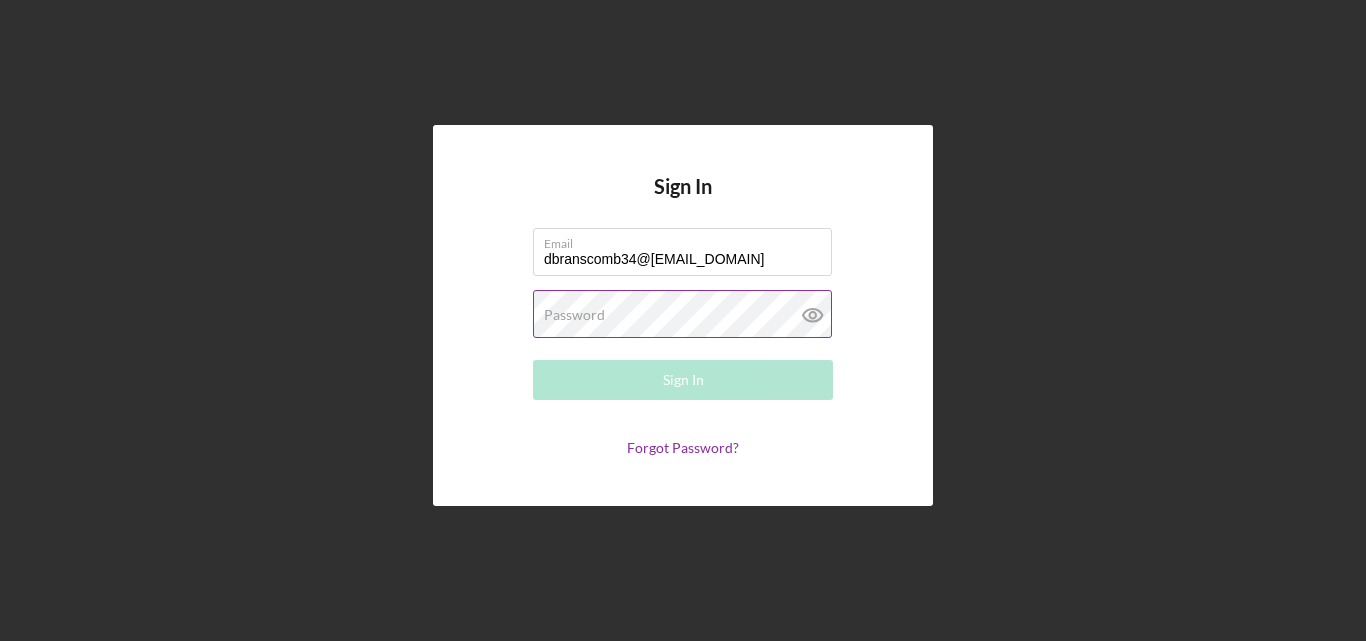 type on "dbranscomb34@[EMAIL_DOMAIN]" 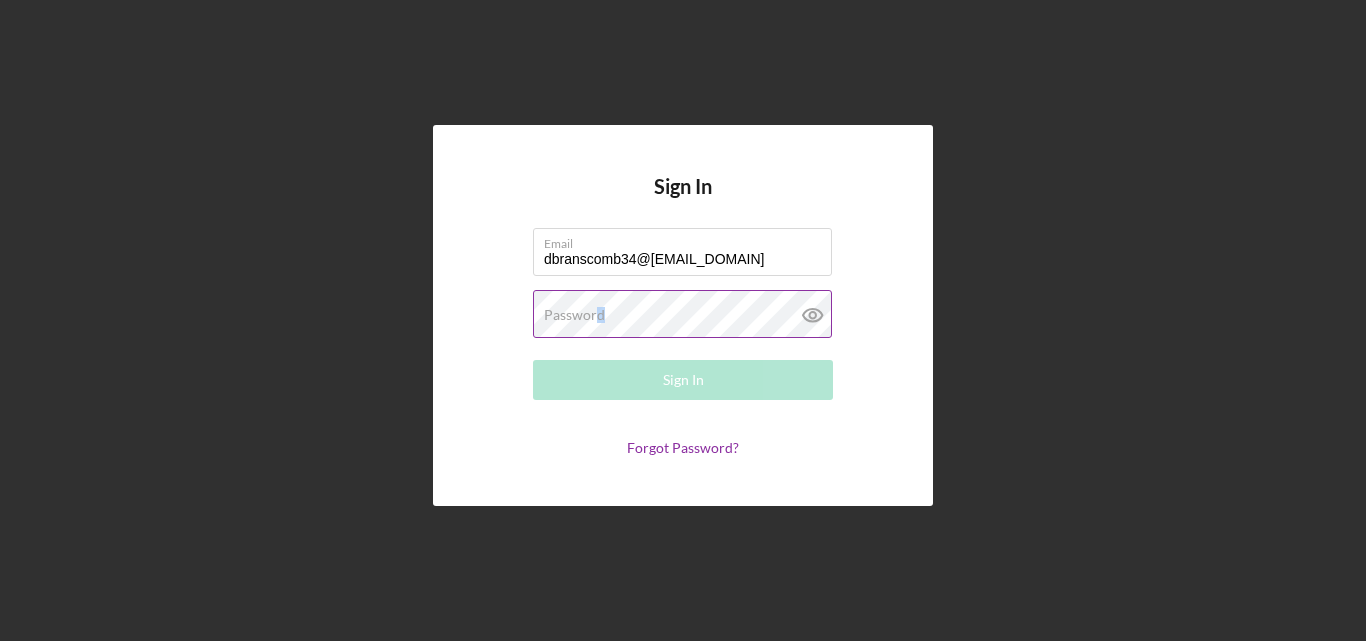 click on "Password" at bounding box center [574, 315] 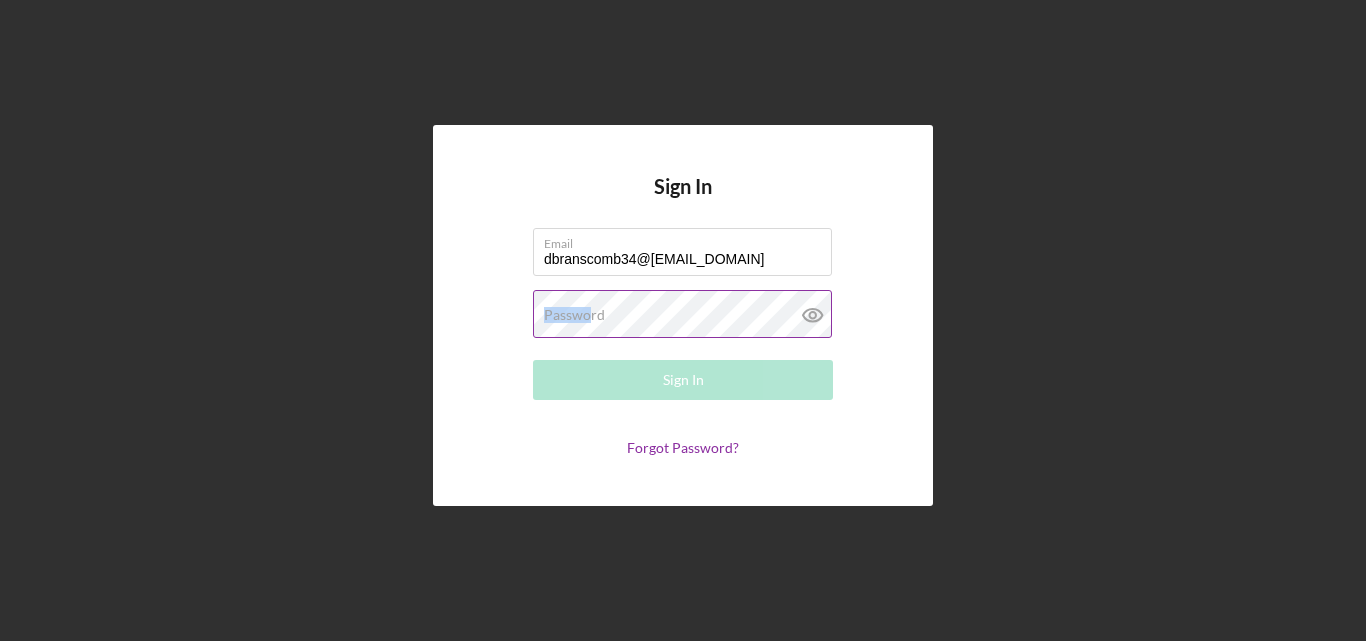 click on "Password Required" at bounding box center (683, 315) 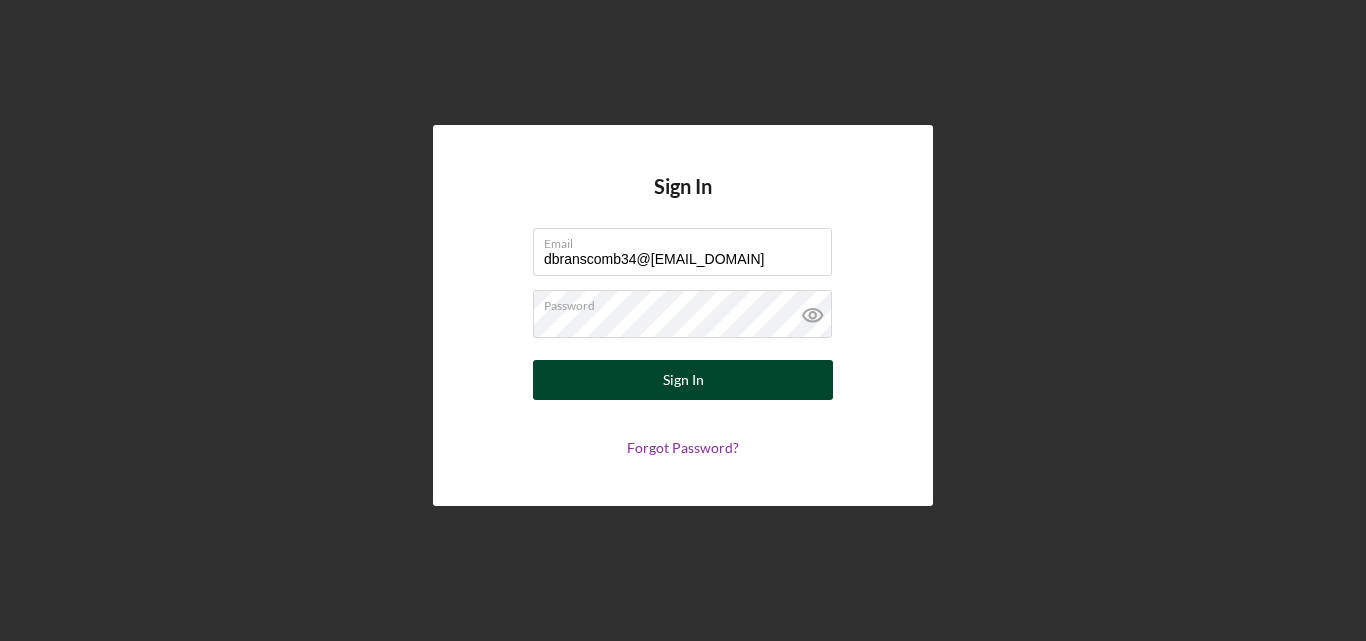 click on "Sign In" at bounding box center [683, 380] 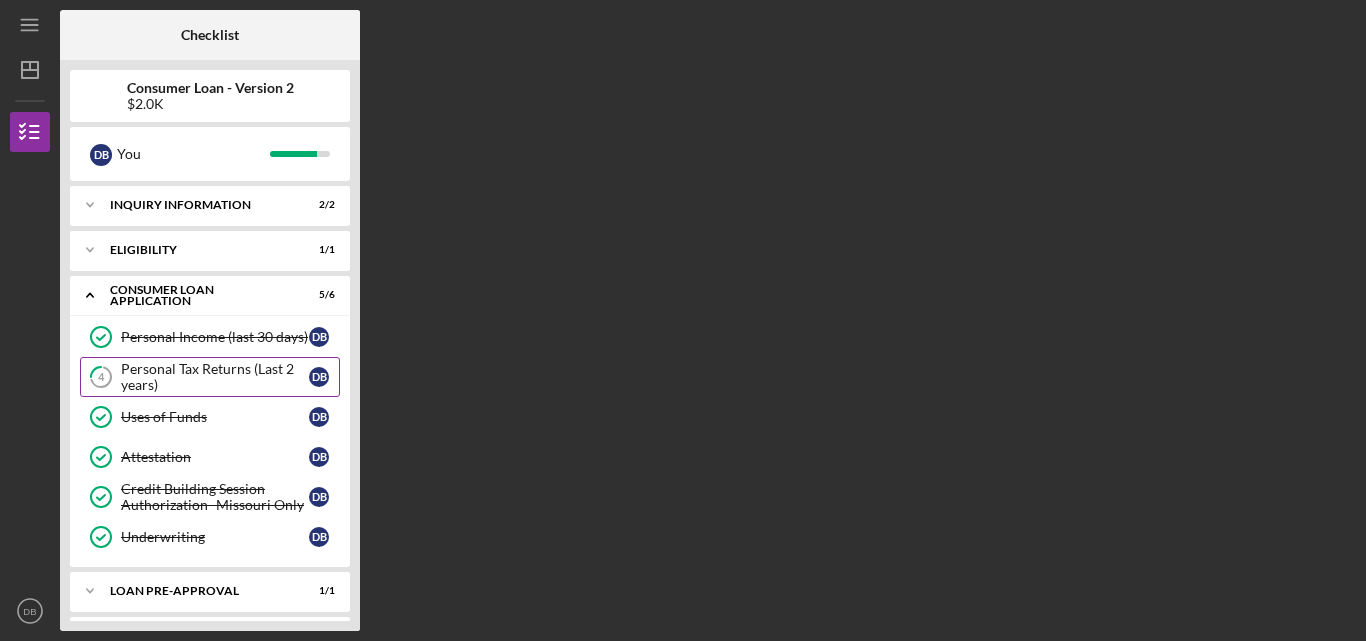 click on "Personal Tax Returns (Last 2 years)" at bounding box center (215, 377) 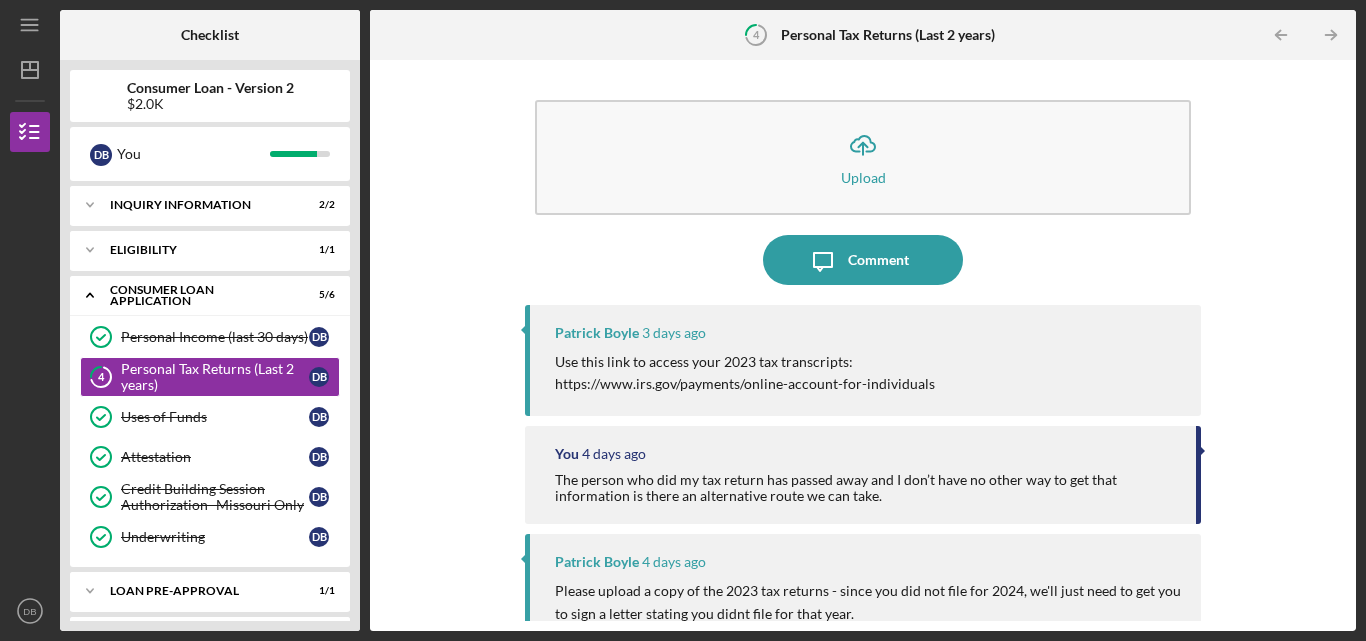 click on "https://www.irs.gov/payments/online-account-for-individuals" at bounding box center (745, 384) 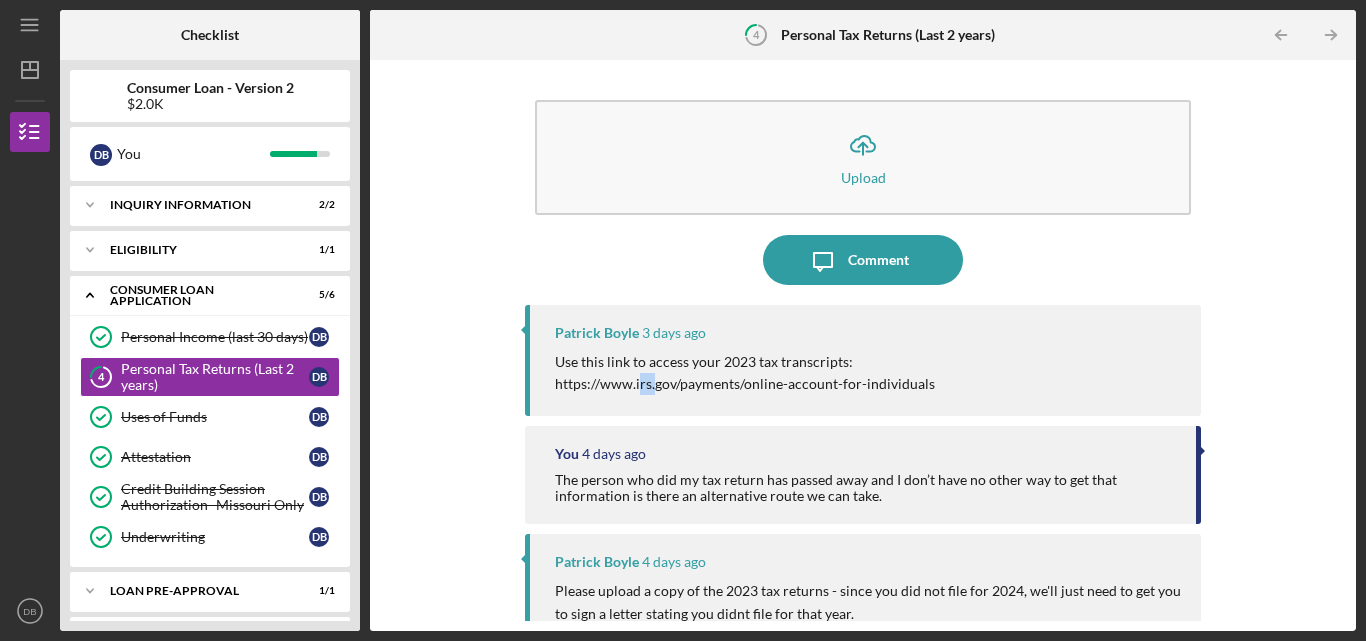 click on "https://www.irs.gov/payments/online-account-for-individuals" at bounding box center [745, 384] 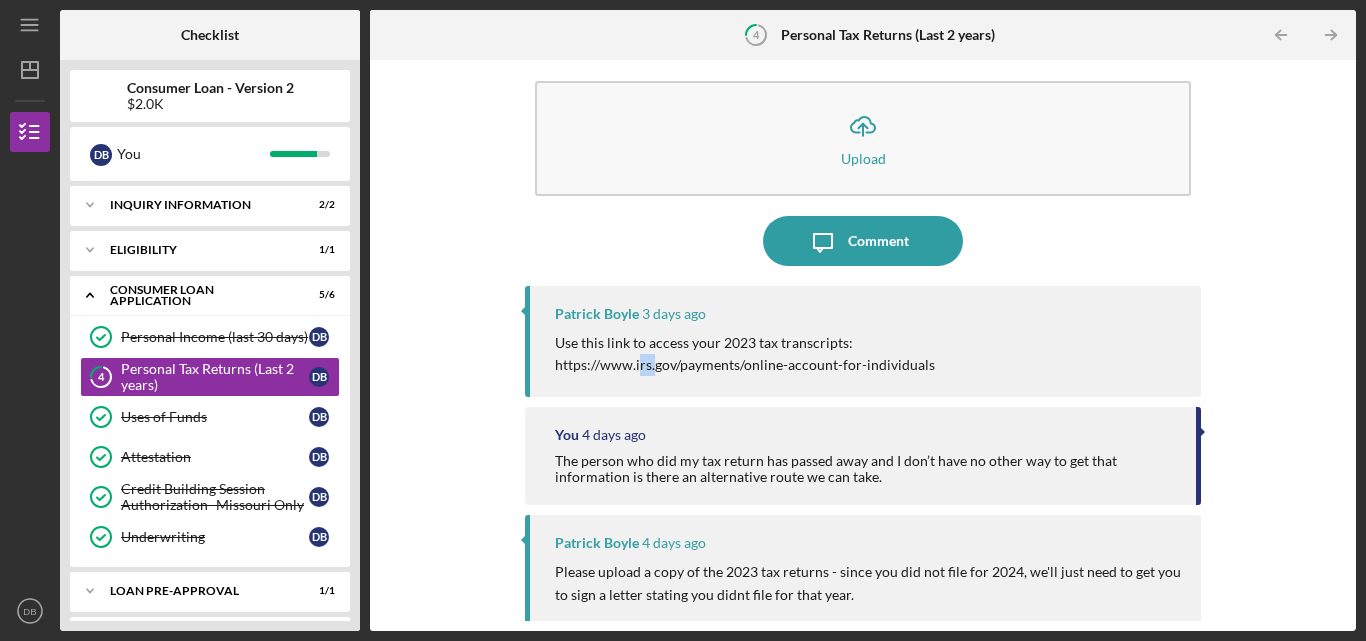 scroll, scrollTop: 0, scrollLeft: 0, axis: both 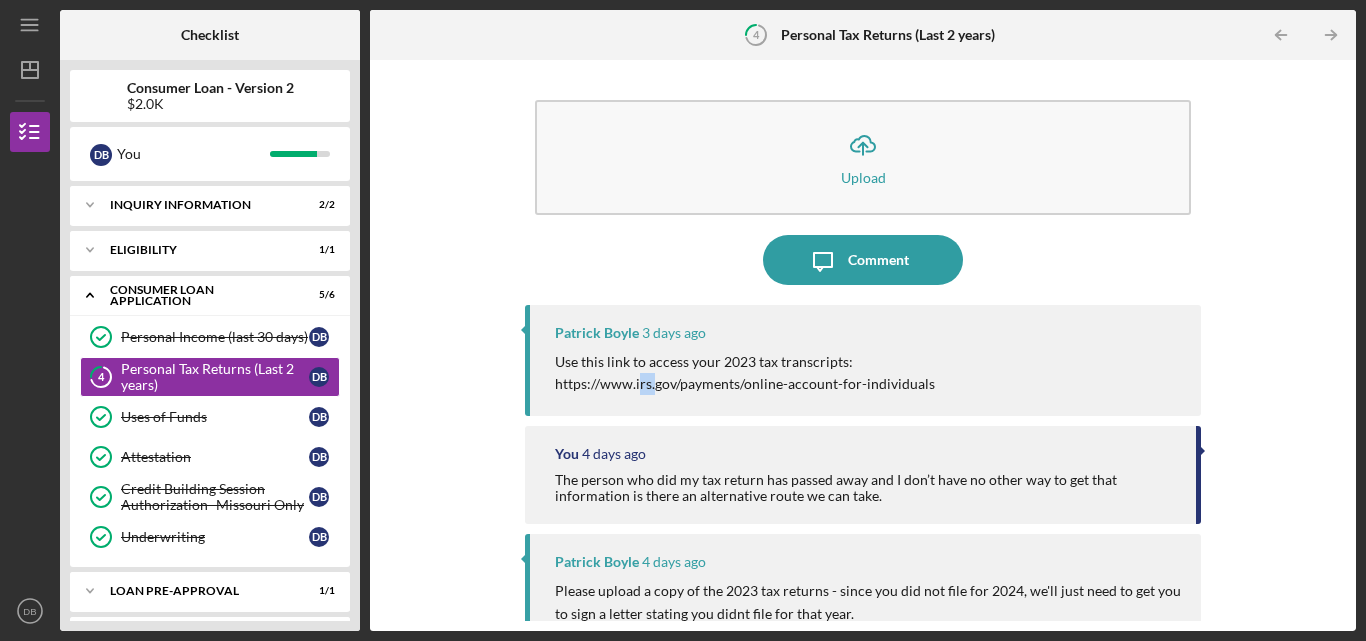 click on "Icon/Upload Upload Icon/Message Comment [PERSON]   3 days ago Use this link to access your 2023 tax transcripts:  https://www.irs.gov/payments/online-account-for-individuals  You   4 days ago The person who did my tax return has passed away and I don’t have no other way to get that information is there an alternative route we can take.  [PERSON]   4 days ago Please upload a copy of the 2023 tax returns - since you did not file for 2024, we'll just need to get you to sign a letter stating you didnt file for that year. You   2 weeks ago Only filed for 2023  I didn’t File for 2024 and I ended up having to owe 2900  [PERSON]   Please upload your last two years of personal tax returns.  If you did not file taxes, please message me below." at bounding box center (863, 345) 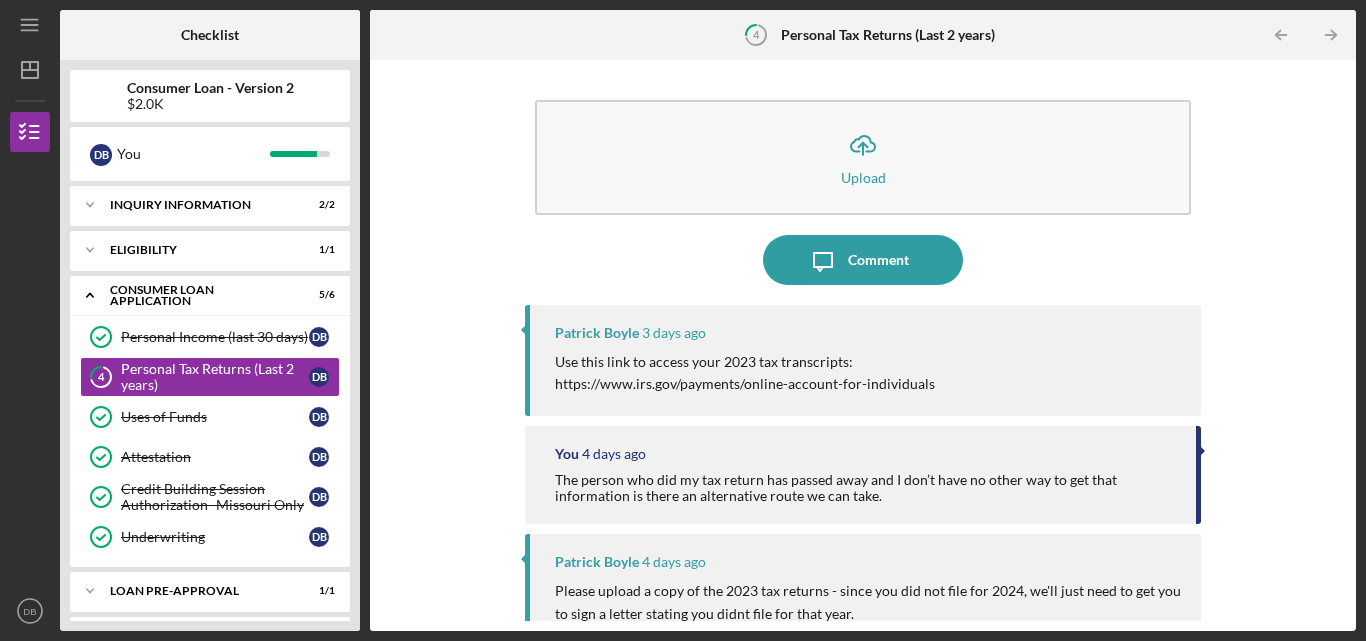 click on "[PERSON]   4 days ago Please upload a copy of the 2023 tax returns - since you did not file for 2024, we'll just need to get you to sign a letter stating you didnt file for that year." at bounding box center (863, 589) 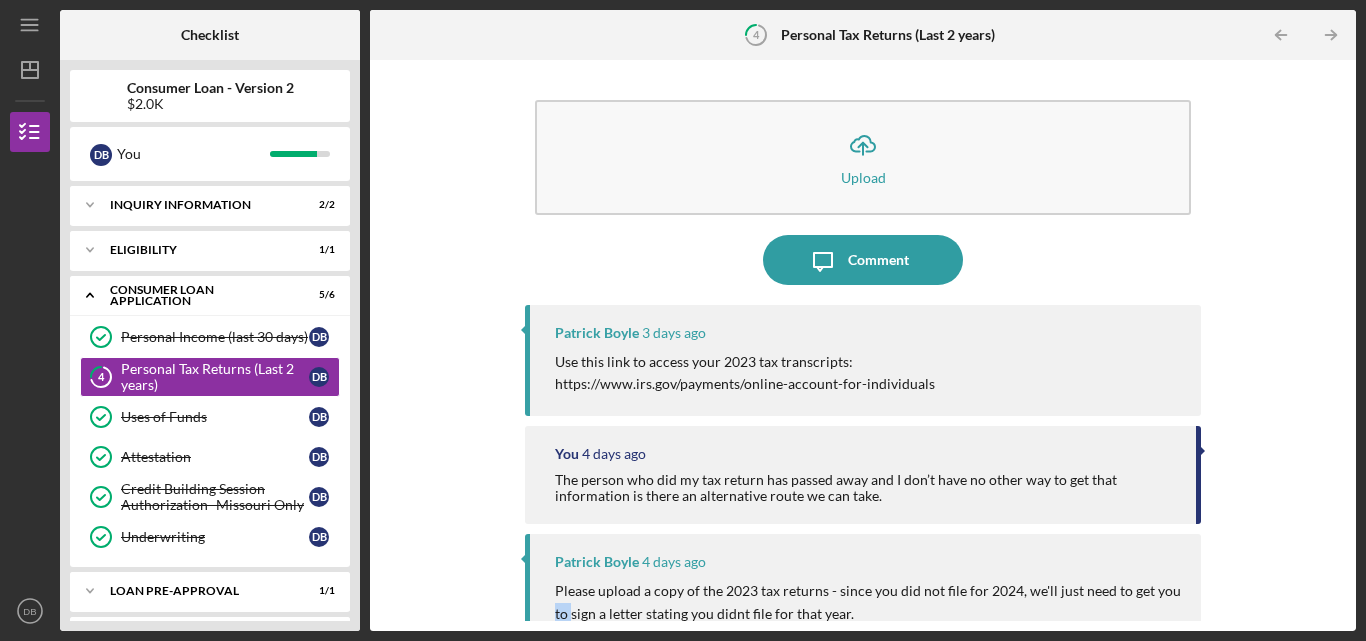 click on "[PERSON]   4 days ago Please upload a copy of the 2023 tax returns - since you did not file for 2024, we'll just need to get you to sign a letter stating you didnt file for that year." at bounding box center (863, 589) 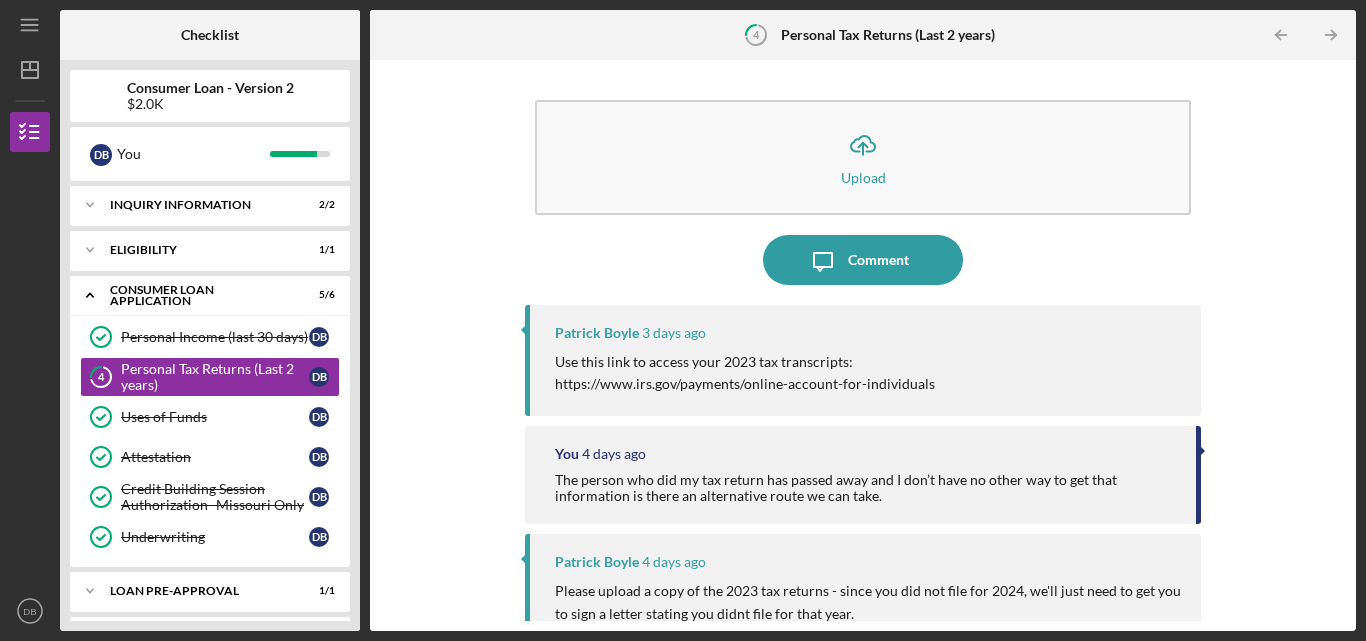 click on "Icon/Upload Upload Icon/Message Comment [PERSON]   3 days ago Use this link to access your 2023 tax transcripts:  https://www.irs.gov/payments/online-account-for-individuals  You   4 days ago The person who did my tax return has passed away and I don’t have no other way to get that information is there an alternative route we can take.  [PERSON]   4 days ago Please upload a copy of the 2023 tax returns - since you did not file for 2024, we'll just need to get you to sign a letter stating you didnt file for that year. You   2 weeks ago Only filed for 2023  I didn’t File for 2024 and I ended up having to owe 2900  [PERSON]   Please upload your last two years of personal tax returns.  If you did not file taxes, please message me below." at bounding box center [863, 345] 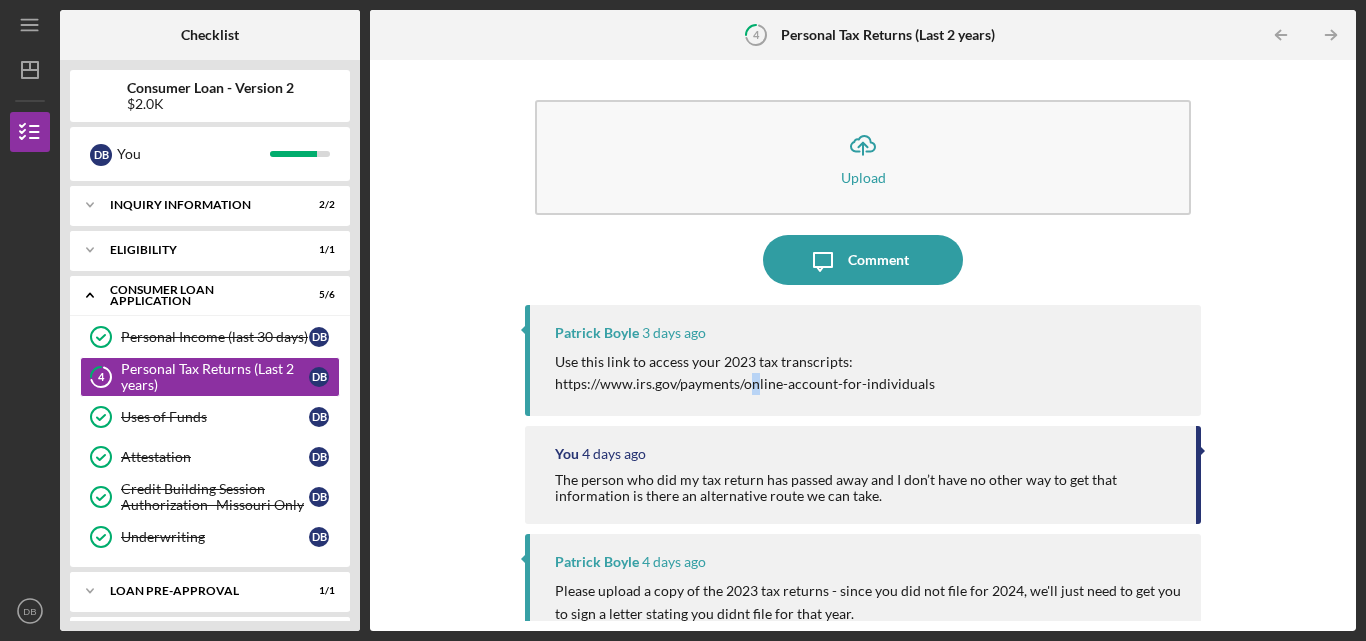 click on "https://www.irs.gov/payments/online-account-for-individuals" at bounding box center [745, 384] 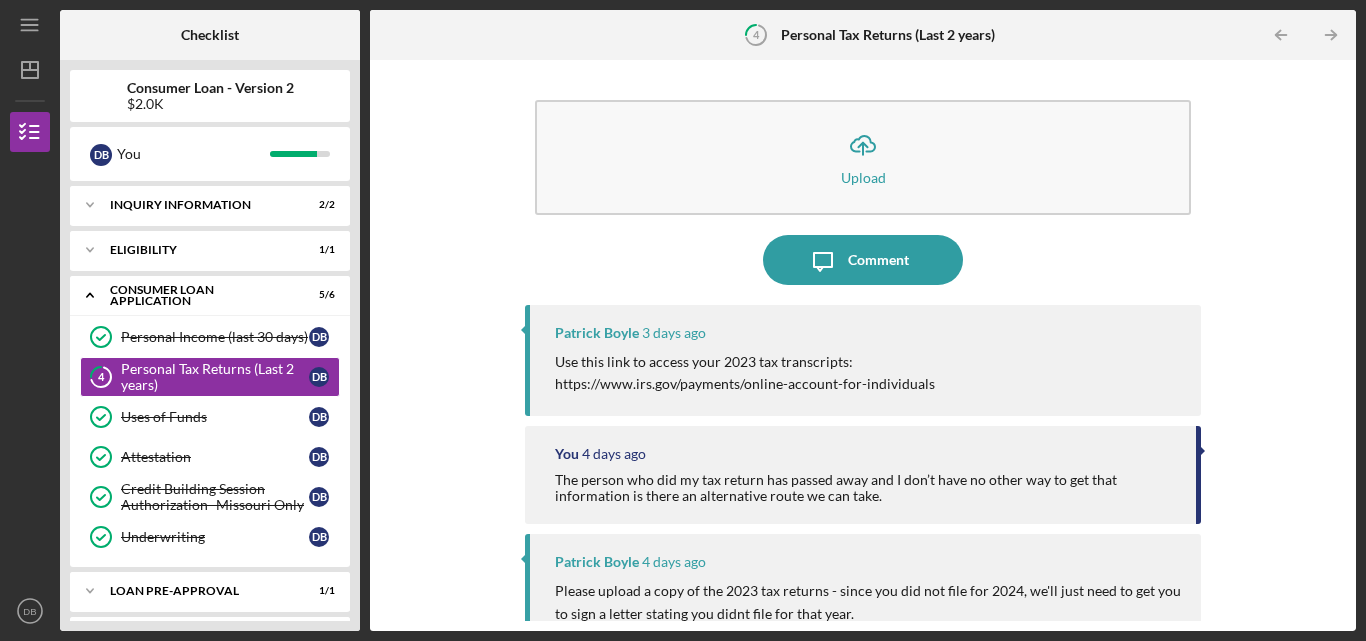 click on "Use this link to access your 2023 tax transcripts:" at bounding box center (745, 362) 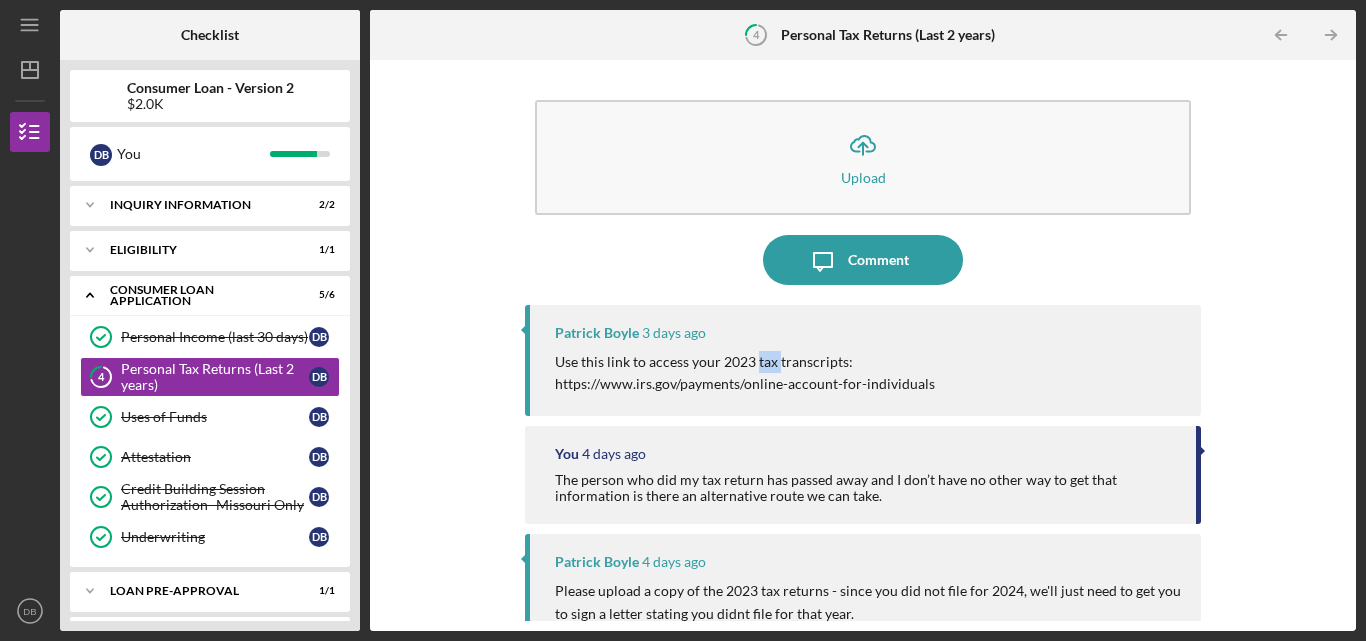 click on "Use this link to access your 2023 tax transcripts:" at bounding box center [745, 362] 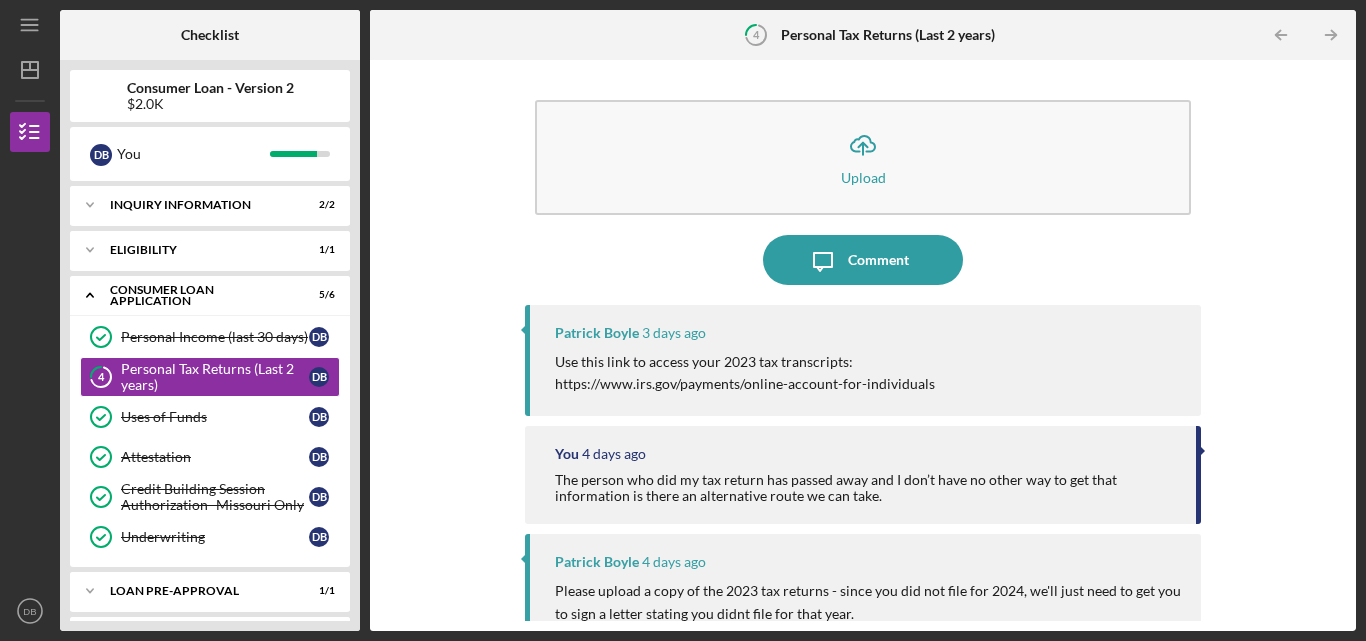 click on "https://www.irs.gov/payments/online-account-for-individuals" at bounding box center (745, 384) 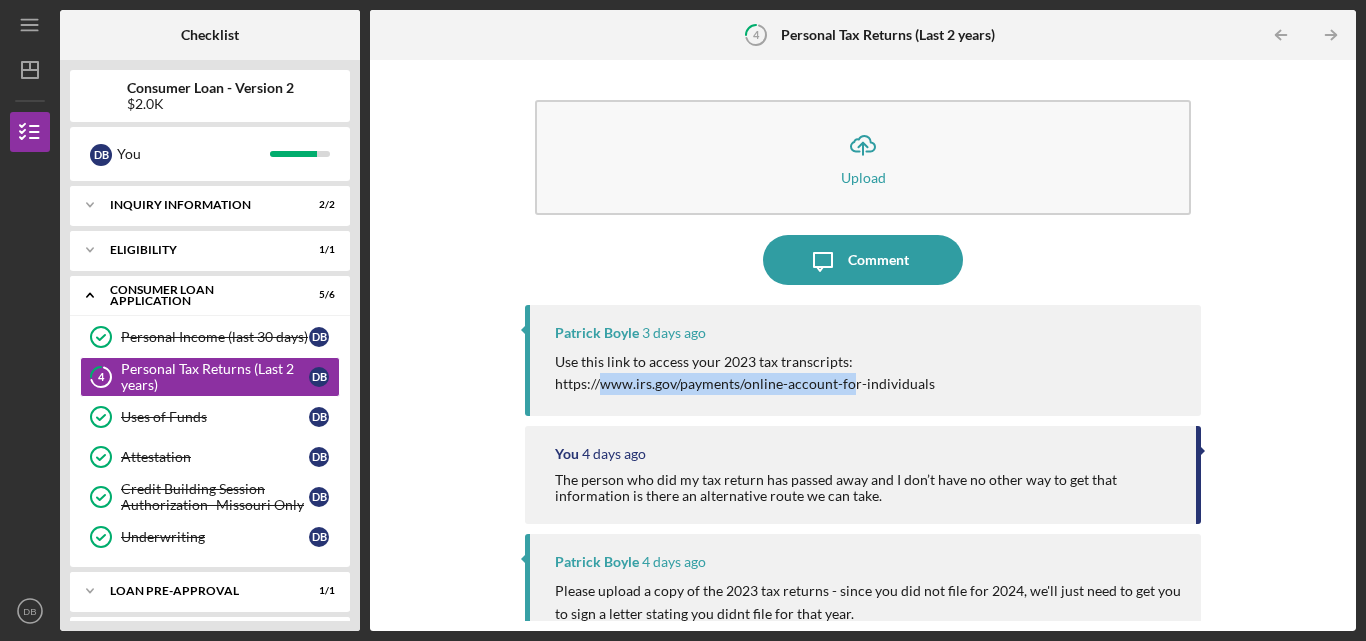 drag, startPoint x: 595, startPoint y: 383, endPoint x: 848, endPoint y: 383, distance: 253 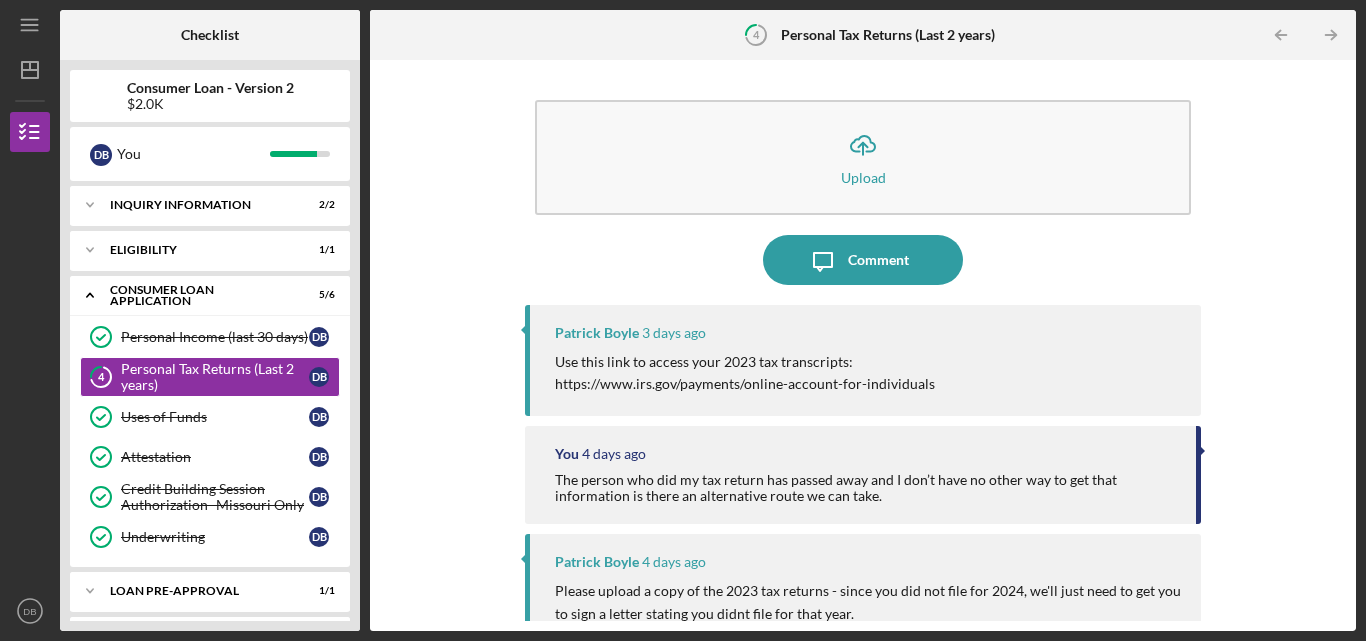 click on "https://www.irs.gov/payments/online-account-for-individuals" at bounding box center [745, 384] 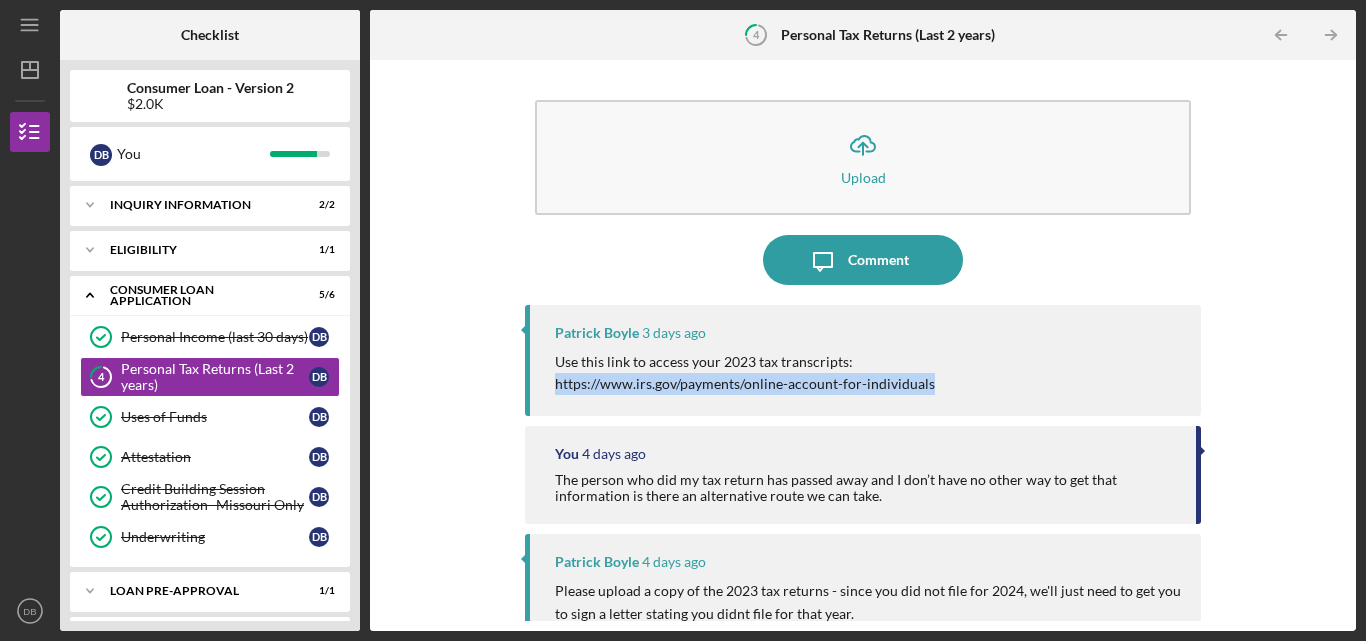 click on "https://www.irs.gov/payments/online-account-for-individuals" at bounding box center (745, 384) 